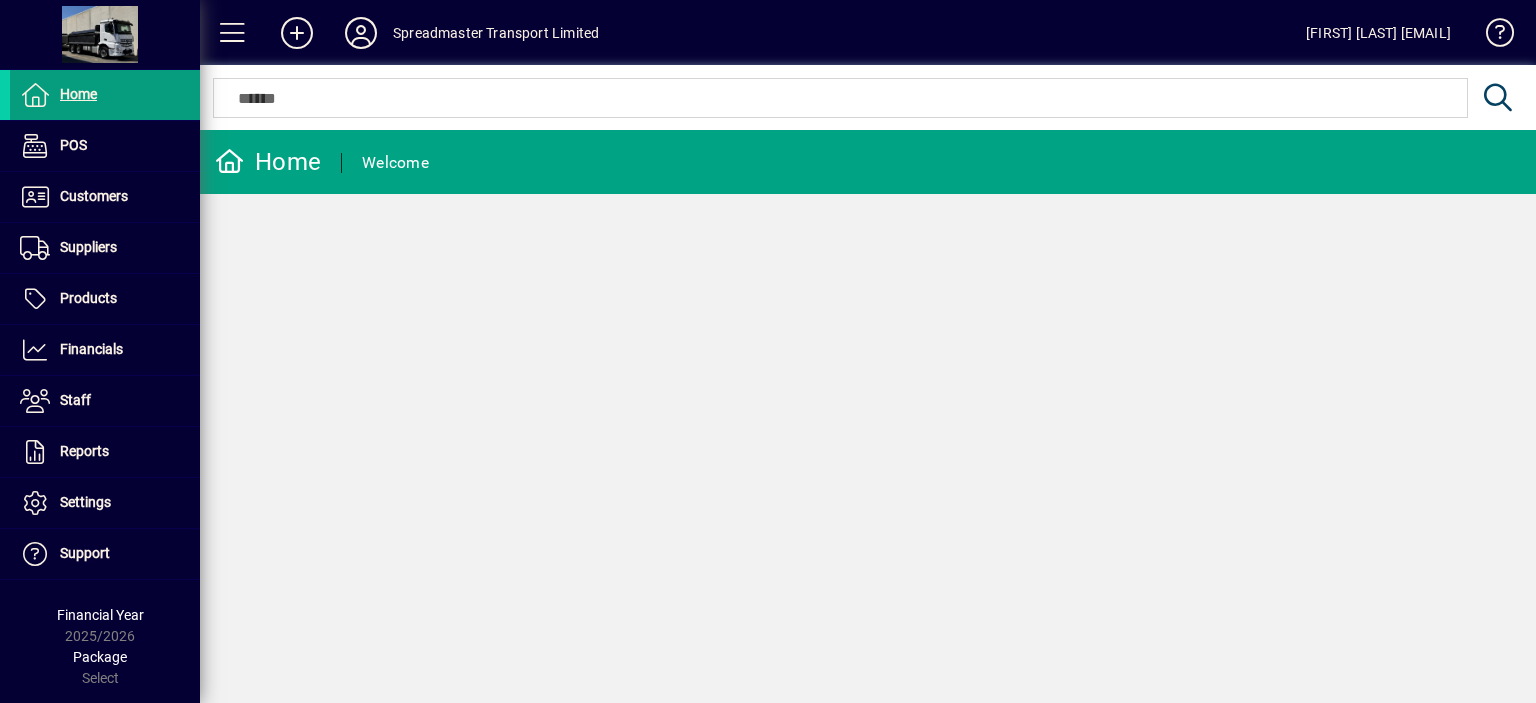 scroll, scrollTop: 0, scrollLeft: 0, axis: both 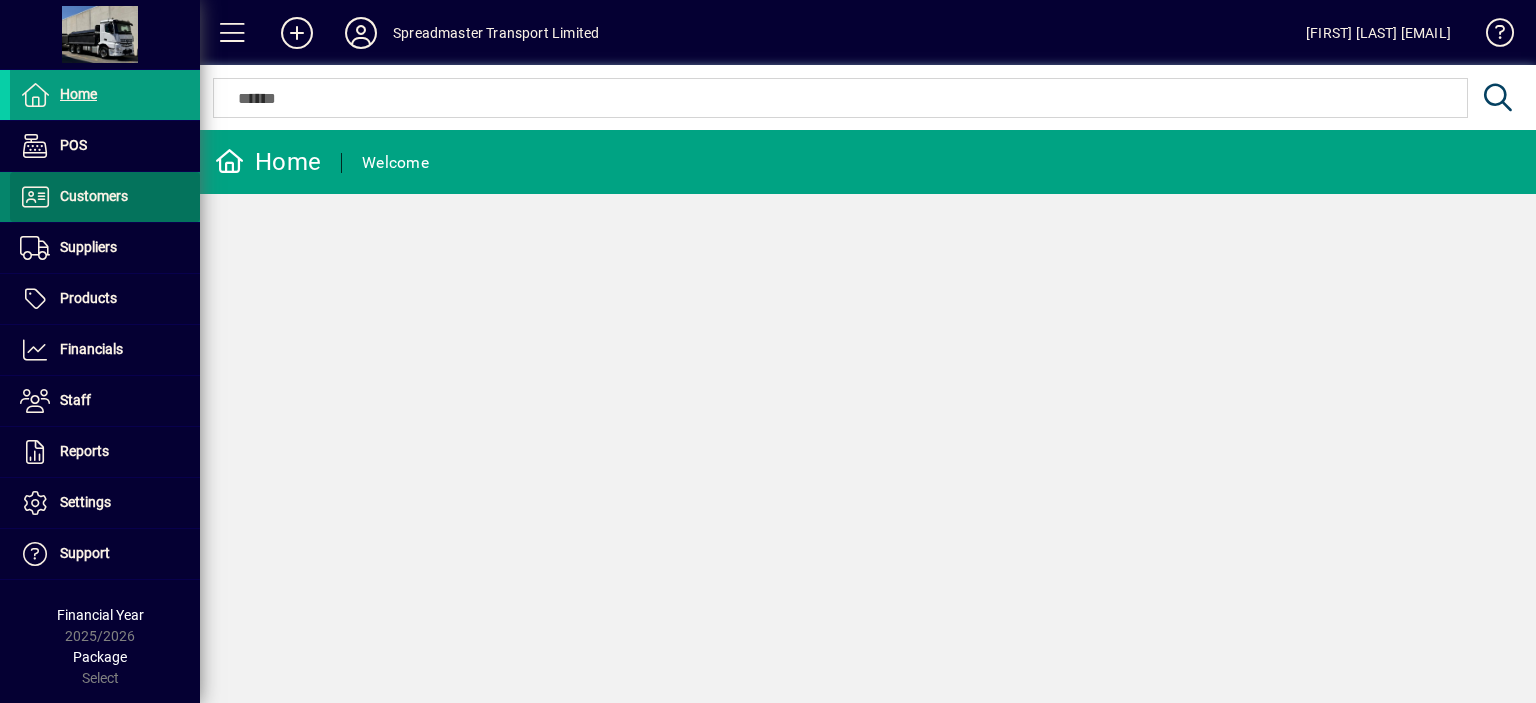 click on "Customers" at bounding box center (94, 196) 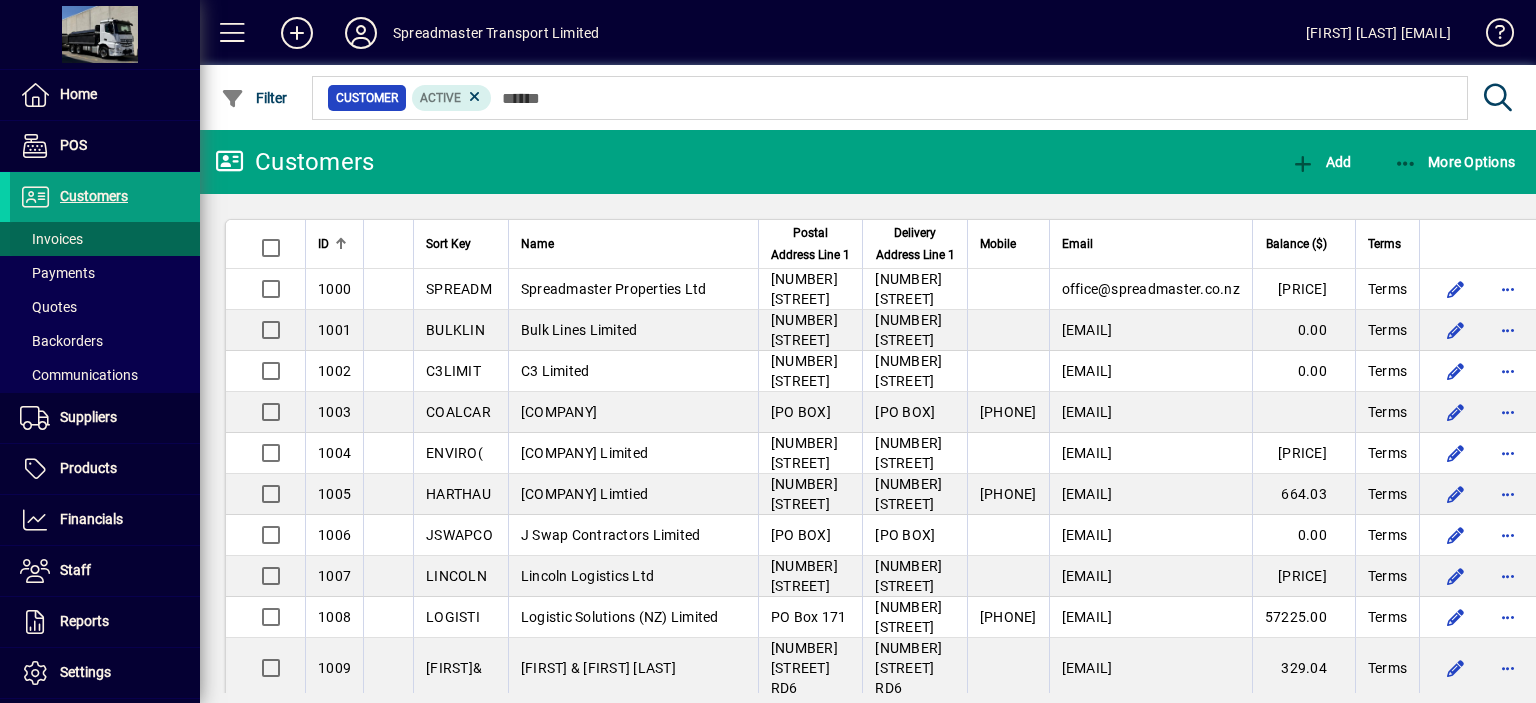 click on "Invoices" at bounding box center (51, 239) 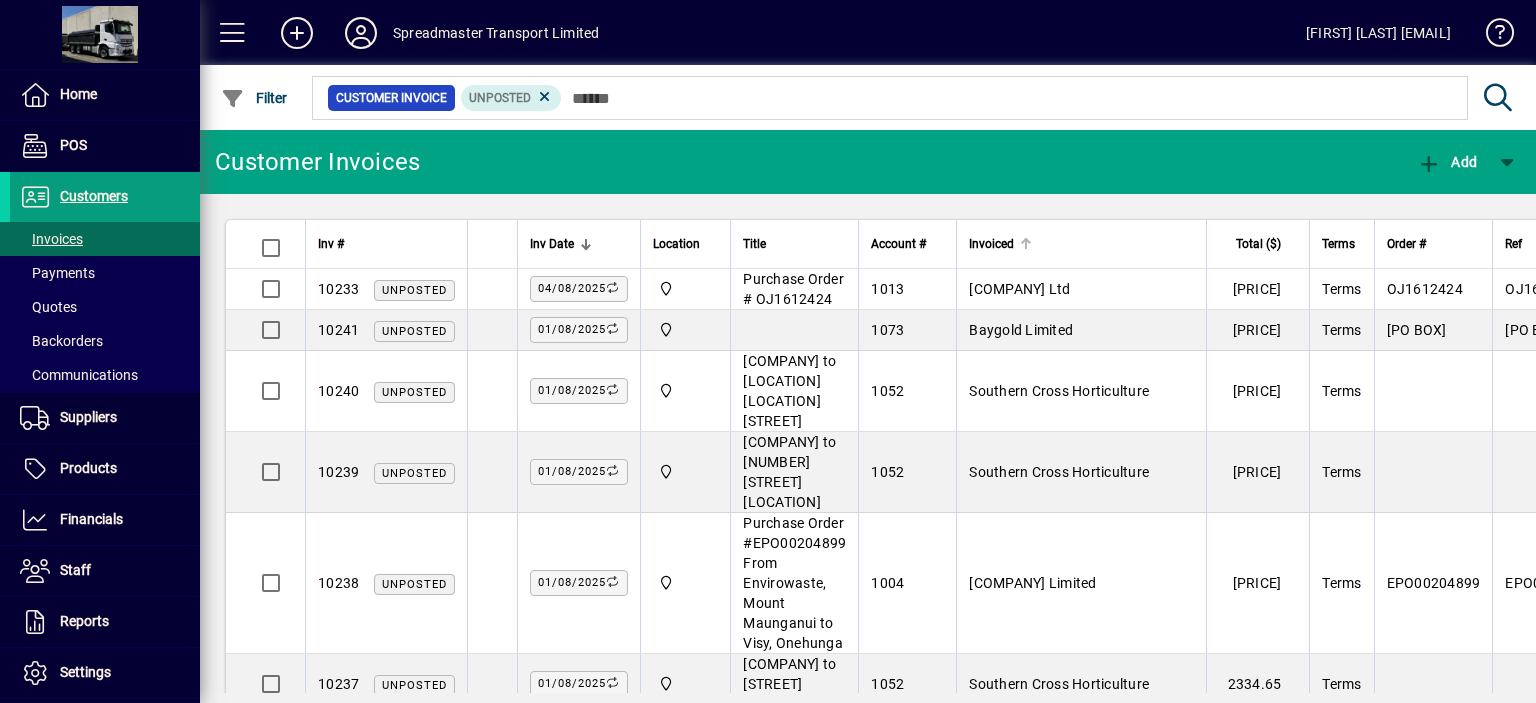 click at bounding box center [1026, 244] 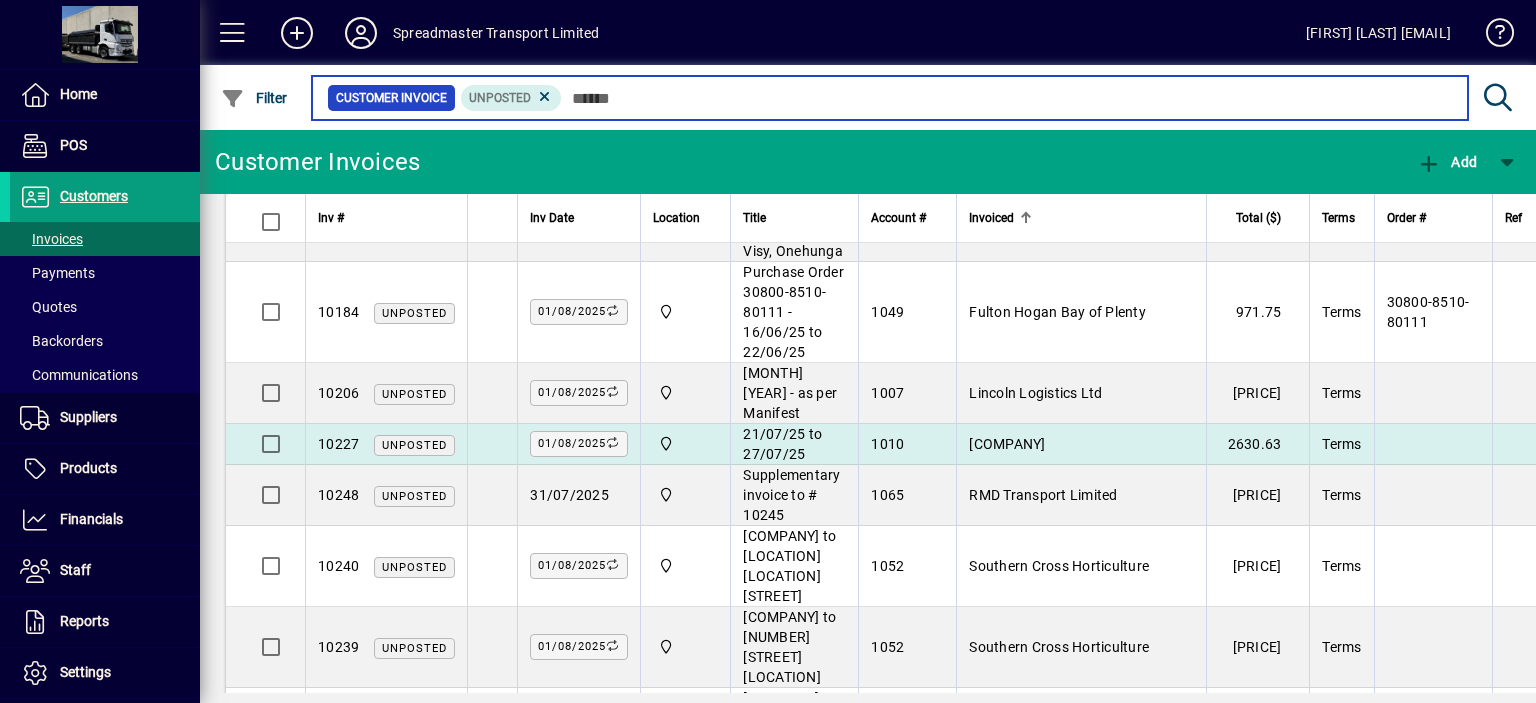 scroll, scrollTop: 289, scrollLeft: 0, axis: vertical 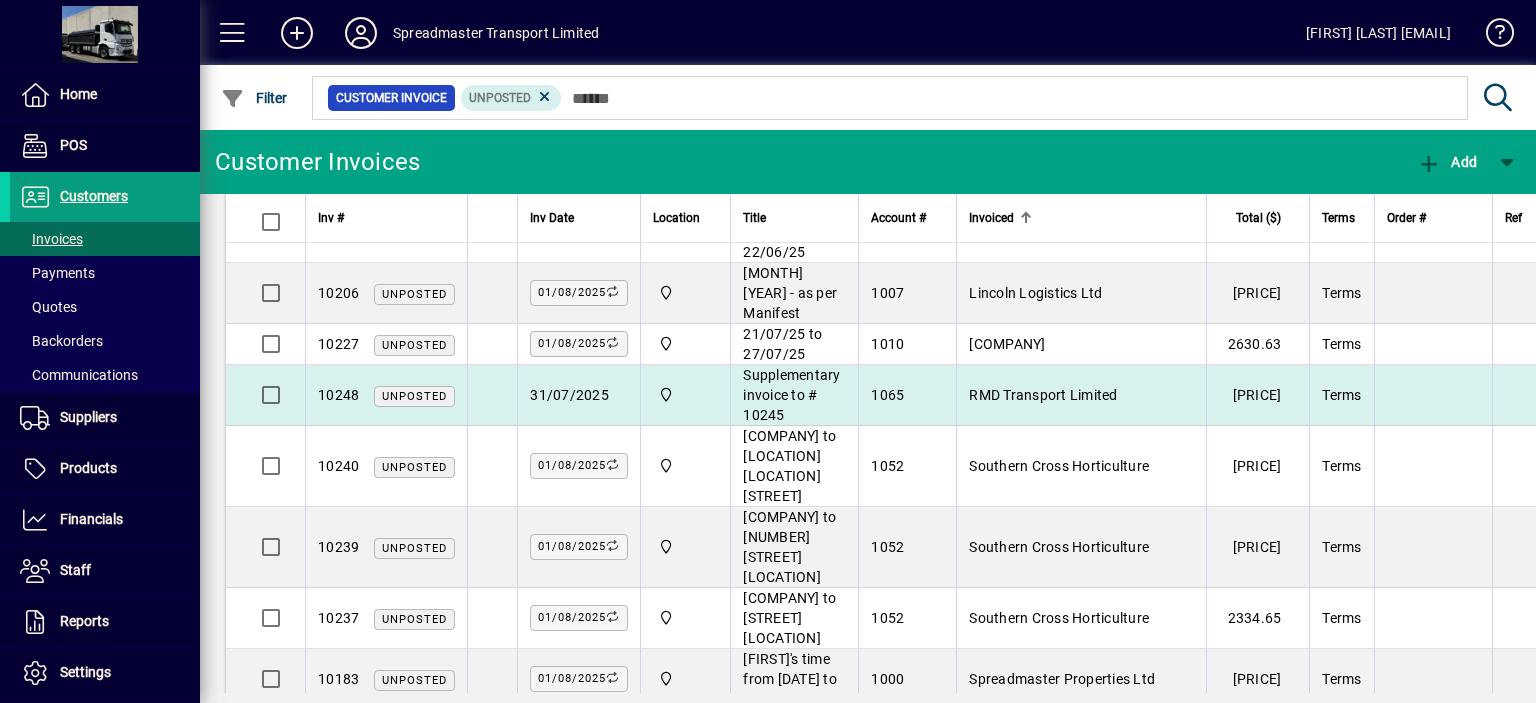 click on "RMD Transport Limited" at bounding box center [1043, 395] 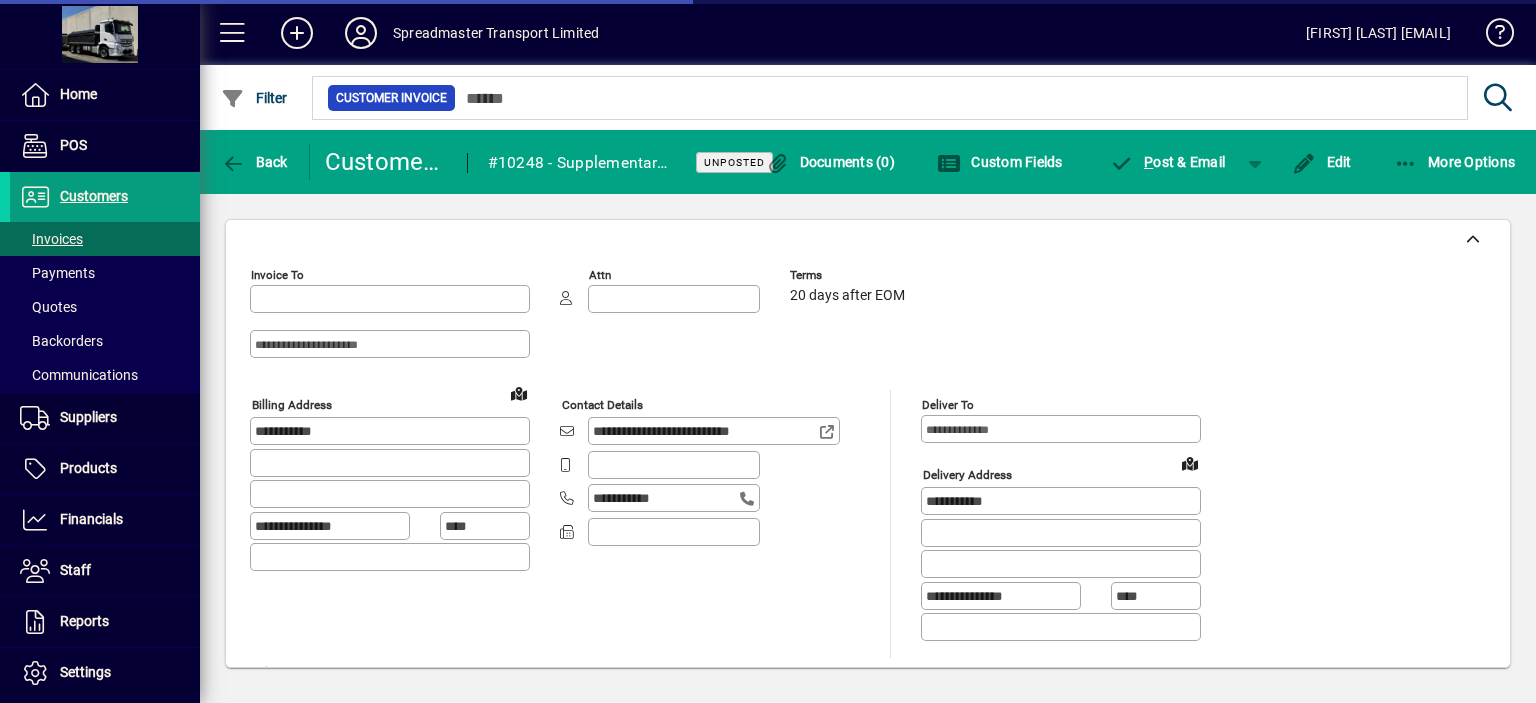 type on "**********" 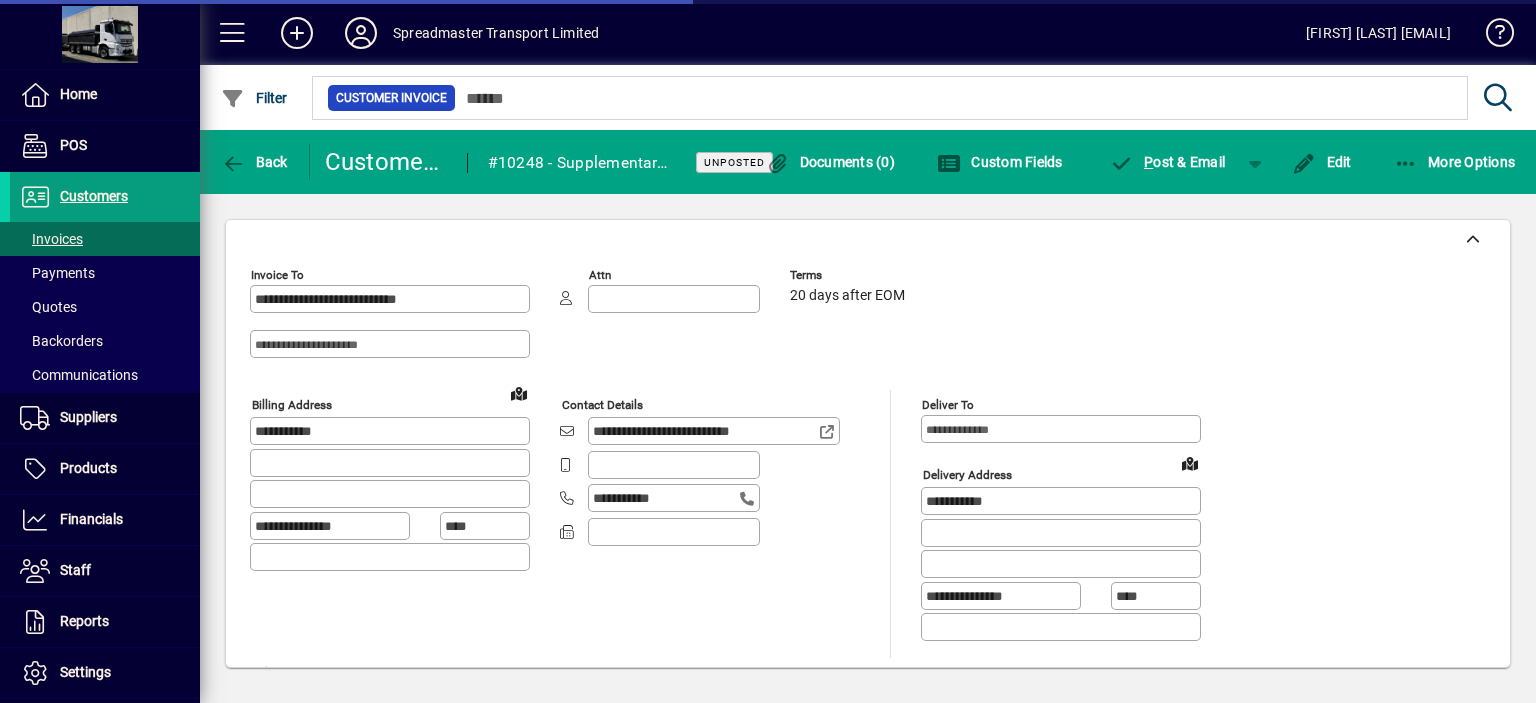 type on "**********" 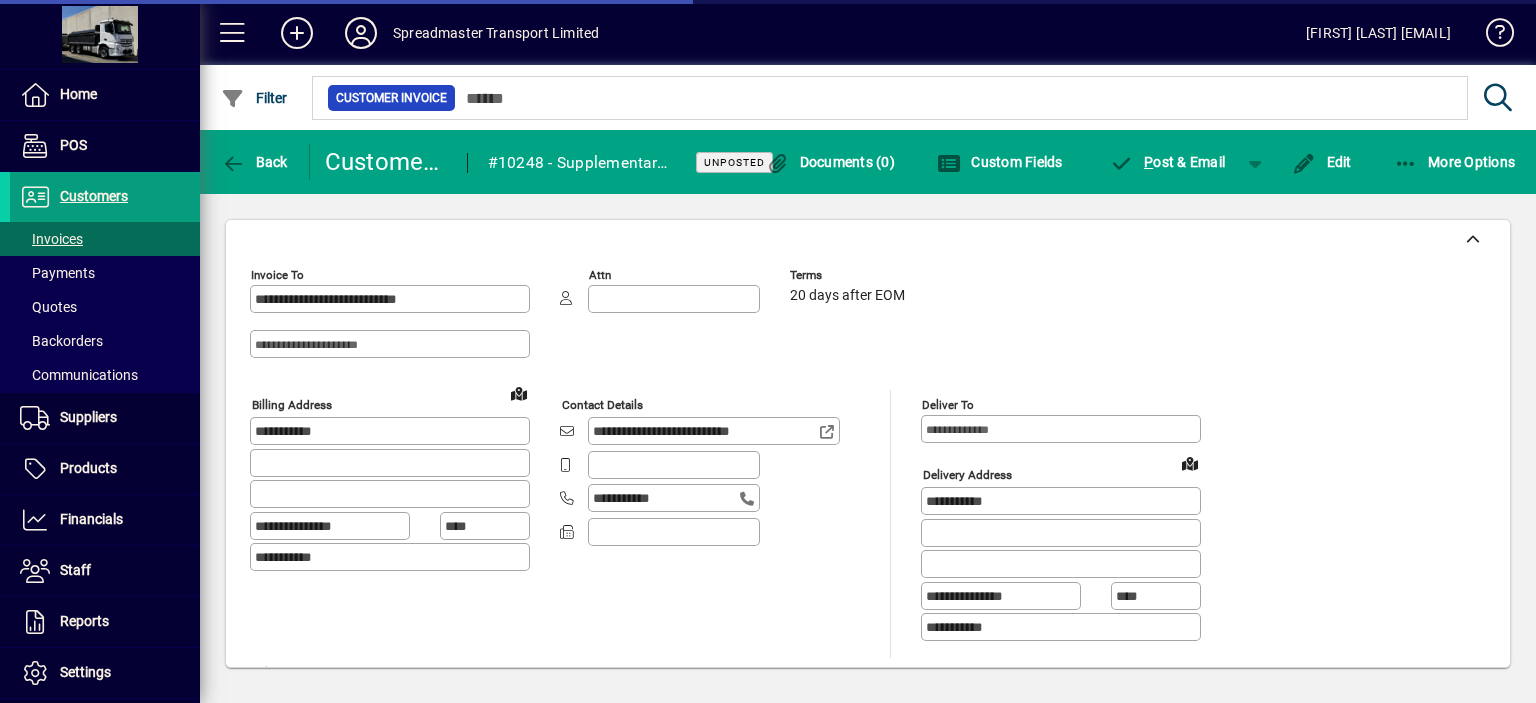type on "**********" 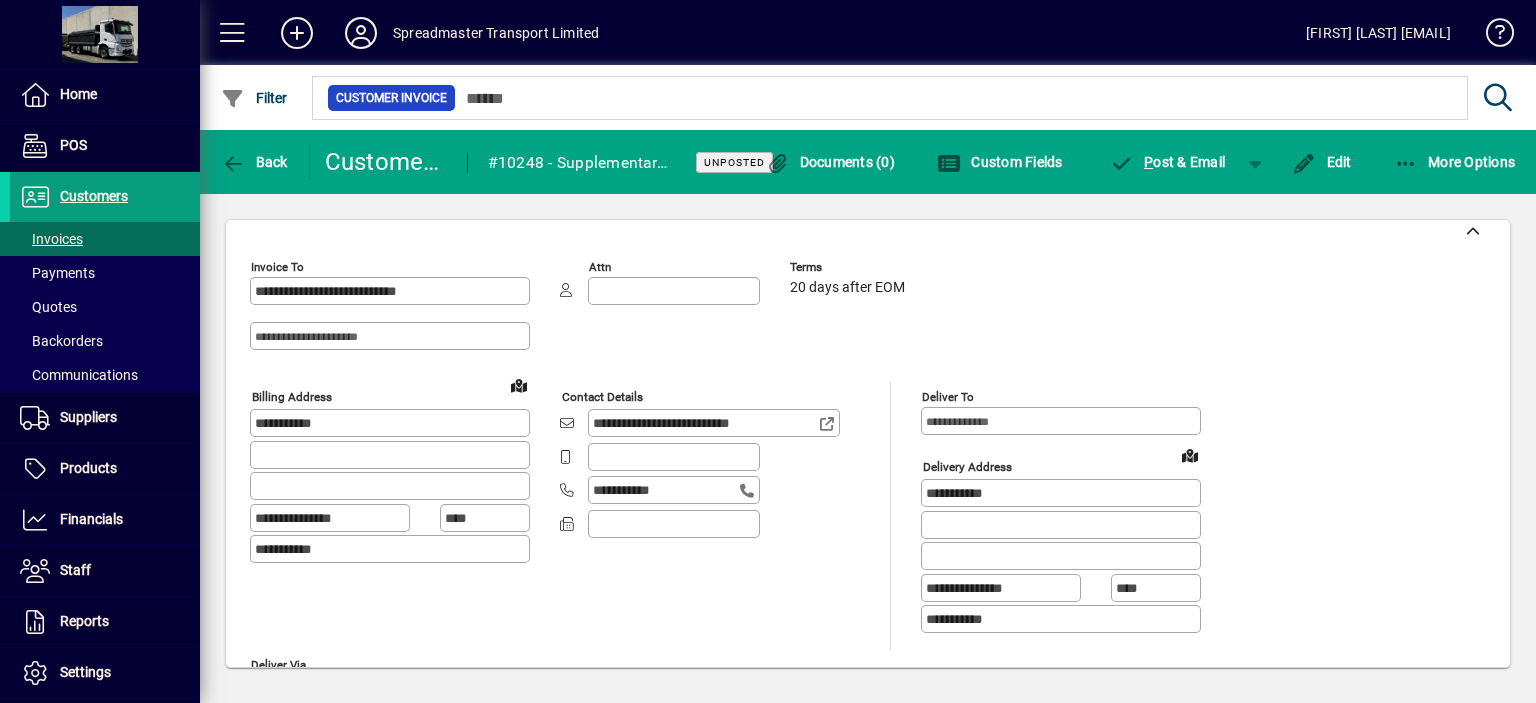 scroll, scrollTop: 0, scrollLeft: 0, axis: both 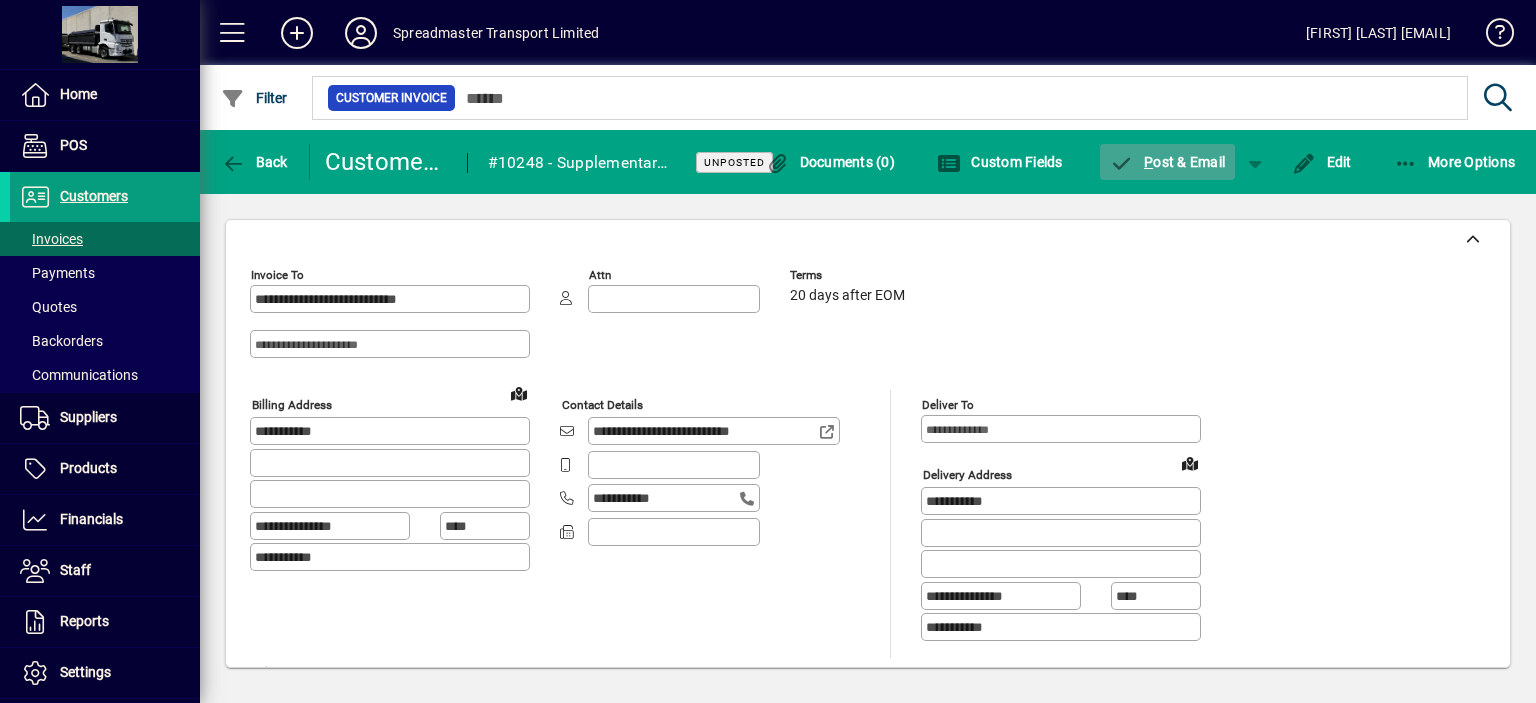 click on "P ost & Email" 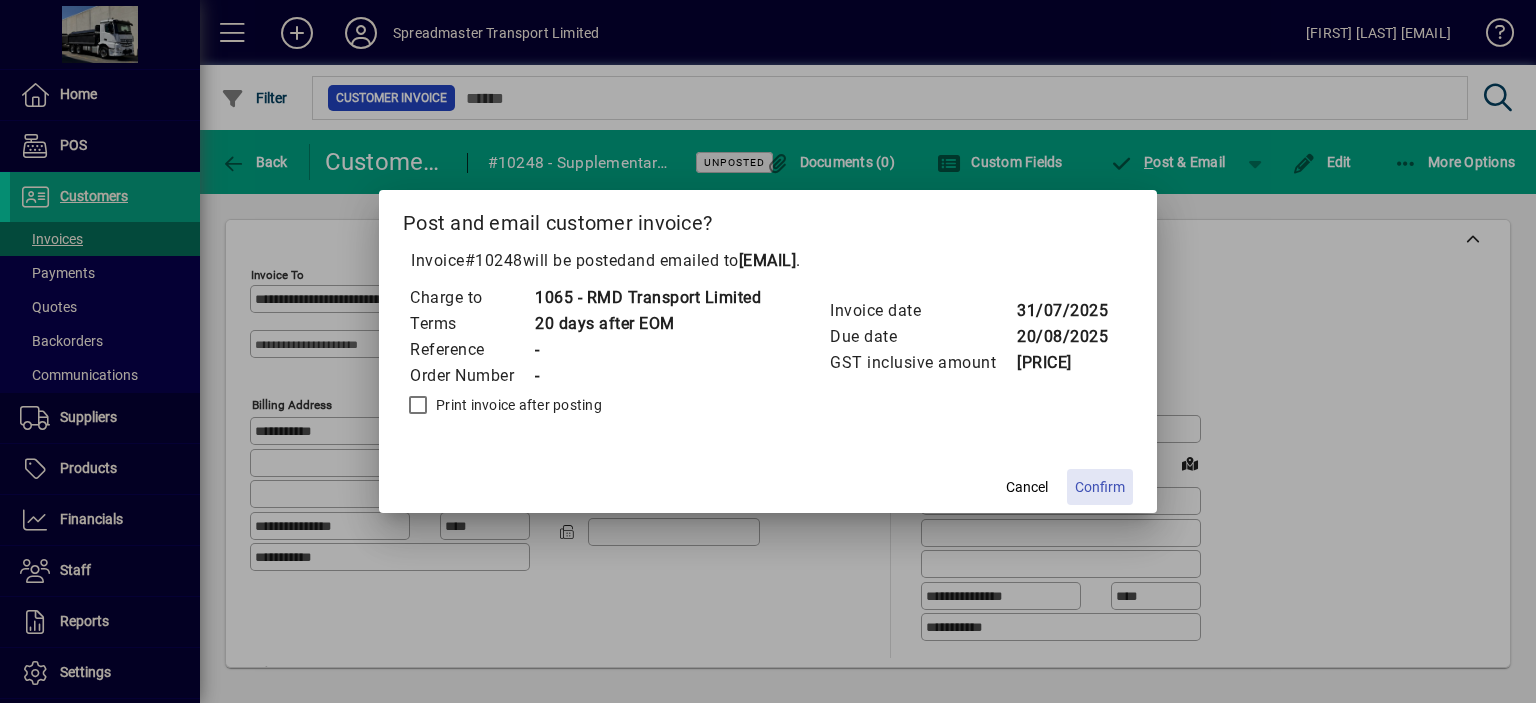 click on "Confirm" 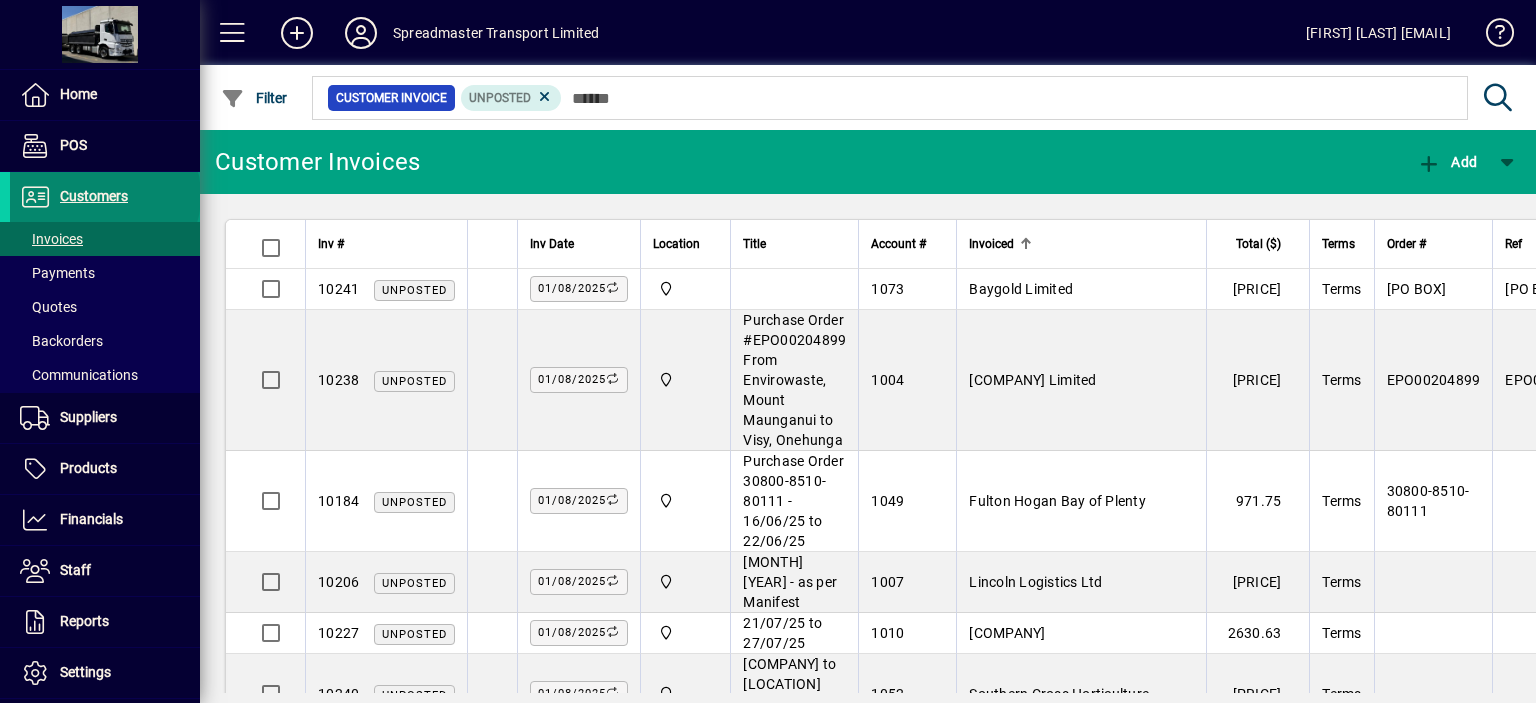 click on "Customers" at bounding box center (94, 196) 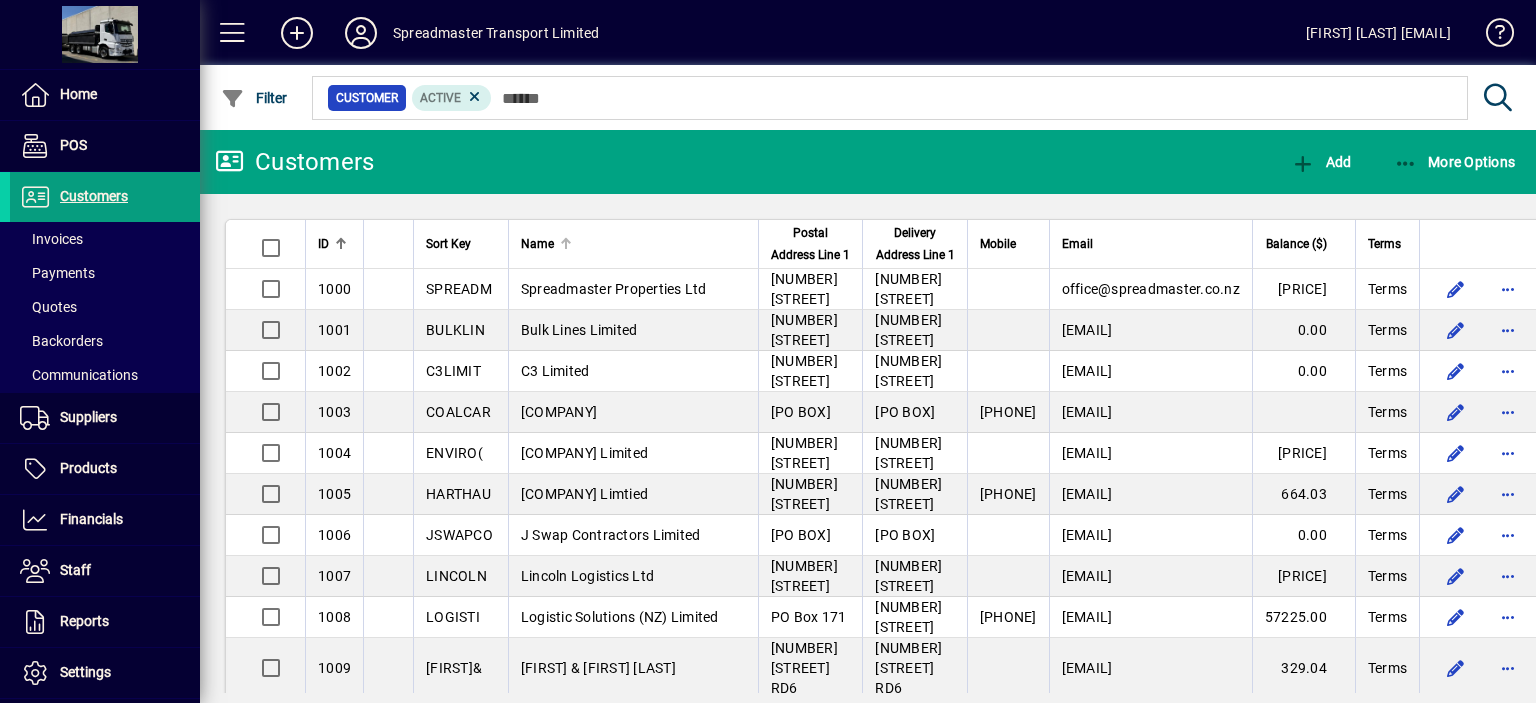 click at bounding box center [564, 241] 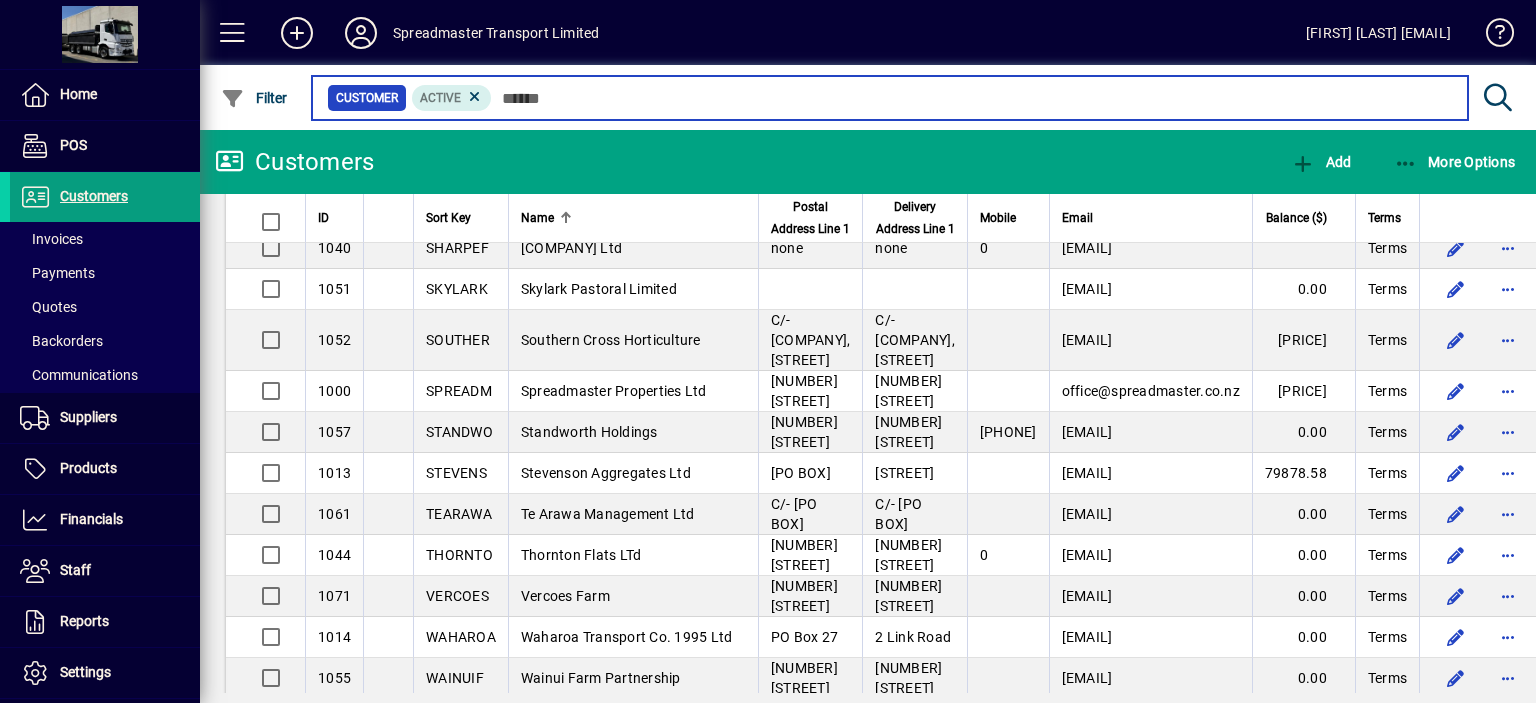 scroll, scrollTop: 2400, scrollLeft: 0, axis: vertical 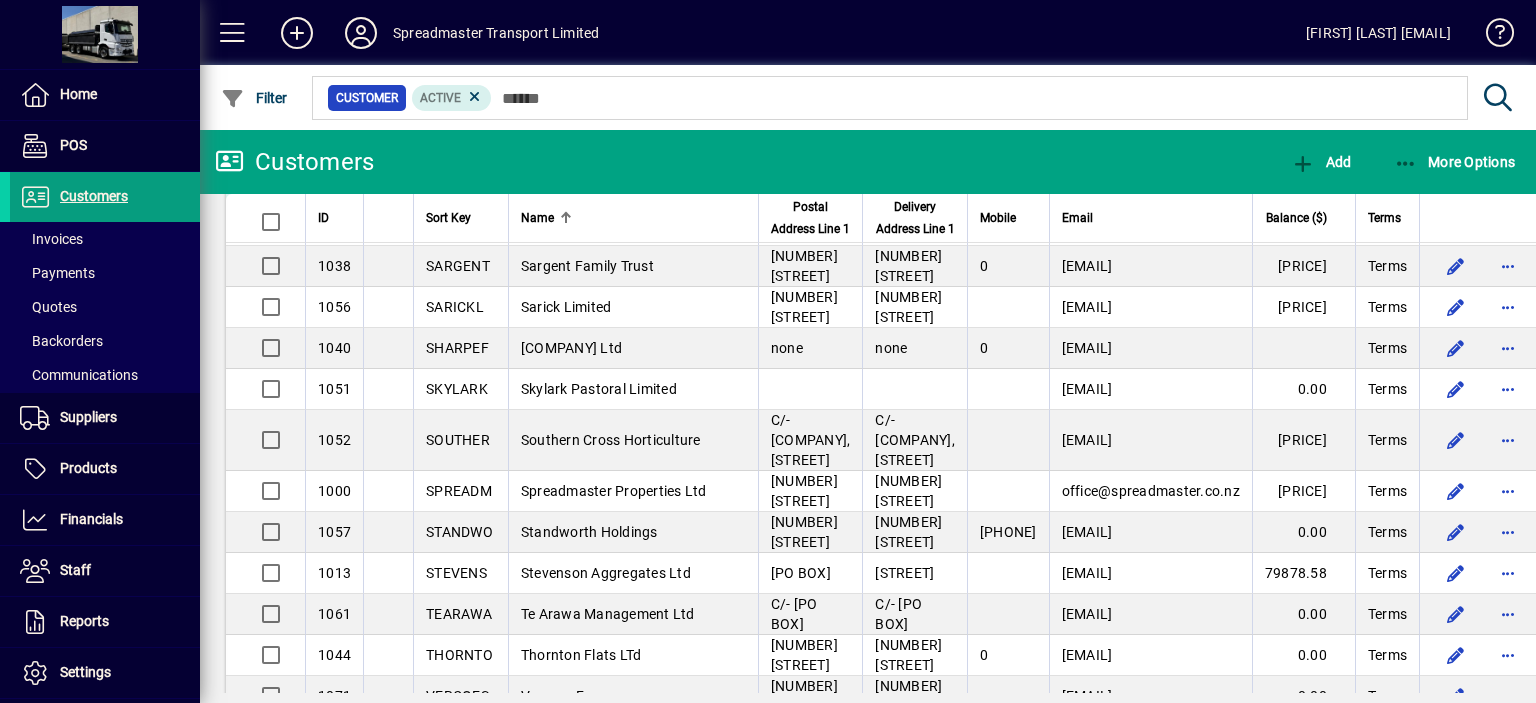 click on "RMD Transport Limited" at bounding box center [595, 184] 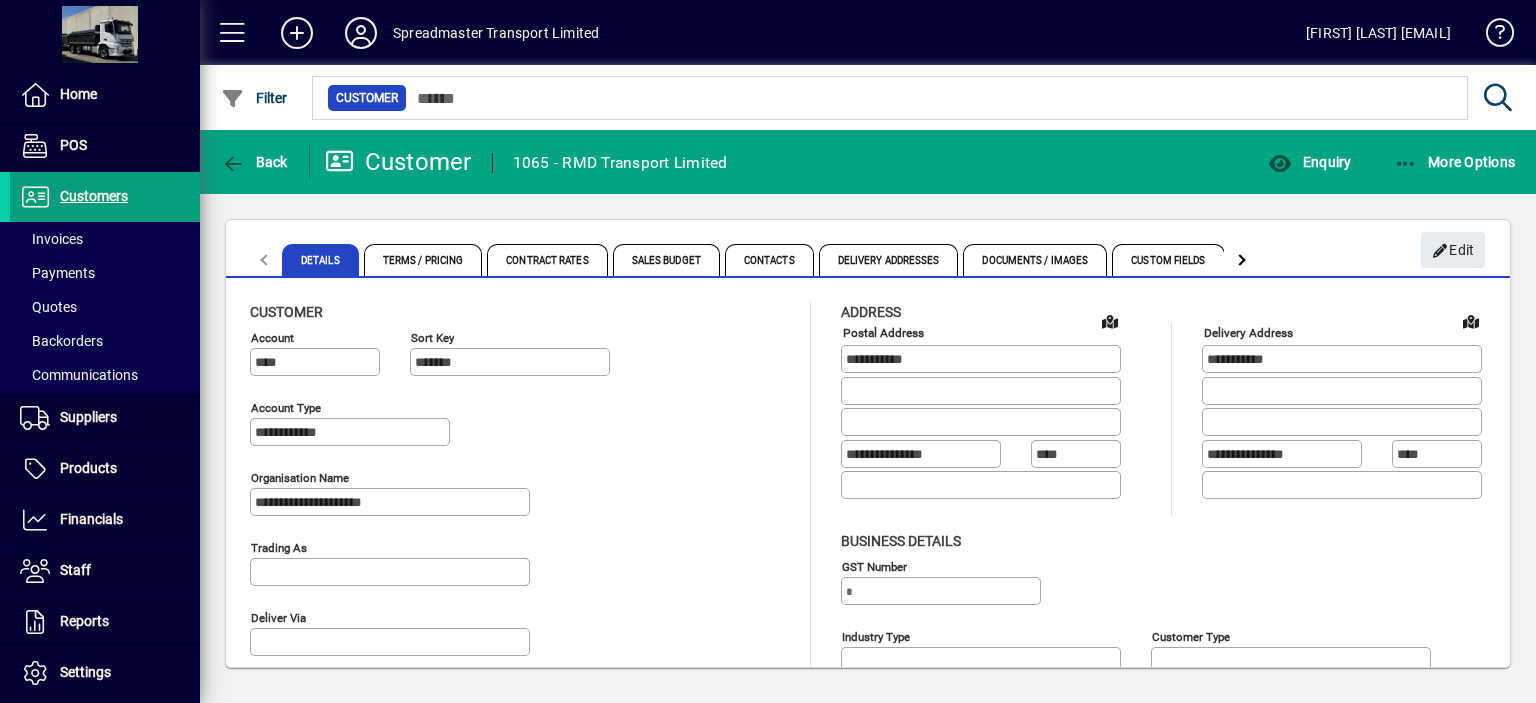 type on "**********" 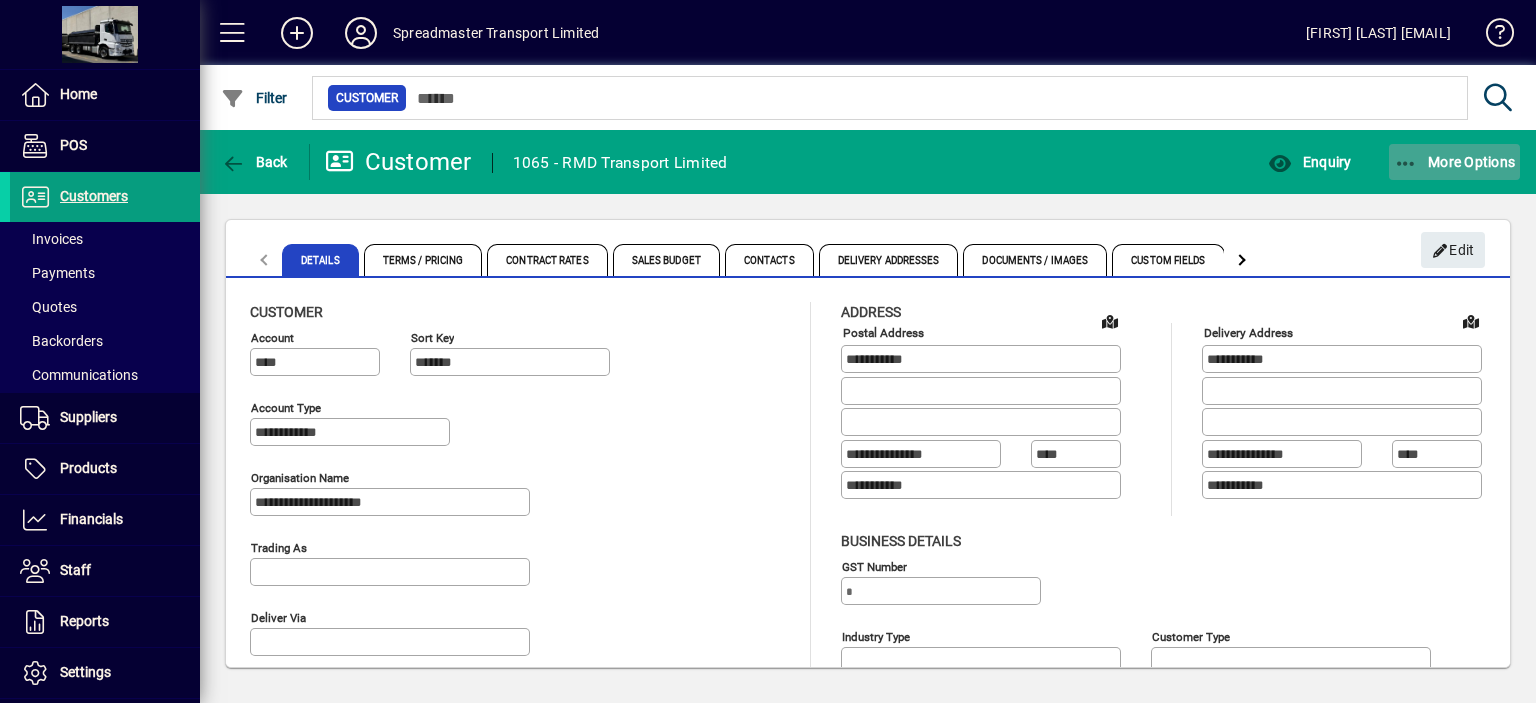 click on "More Options" 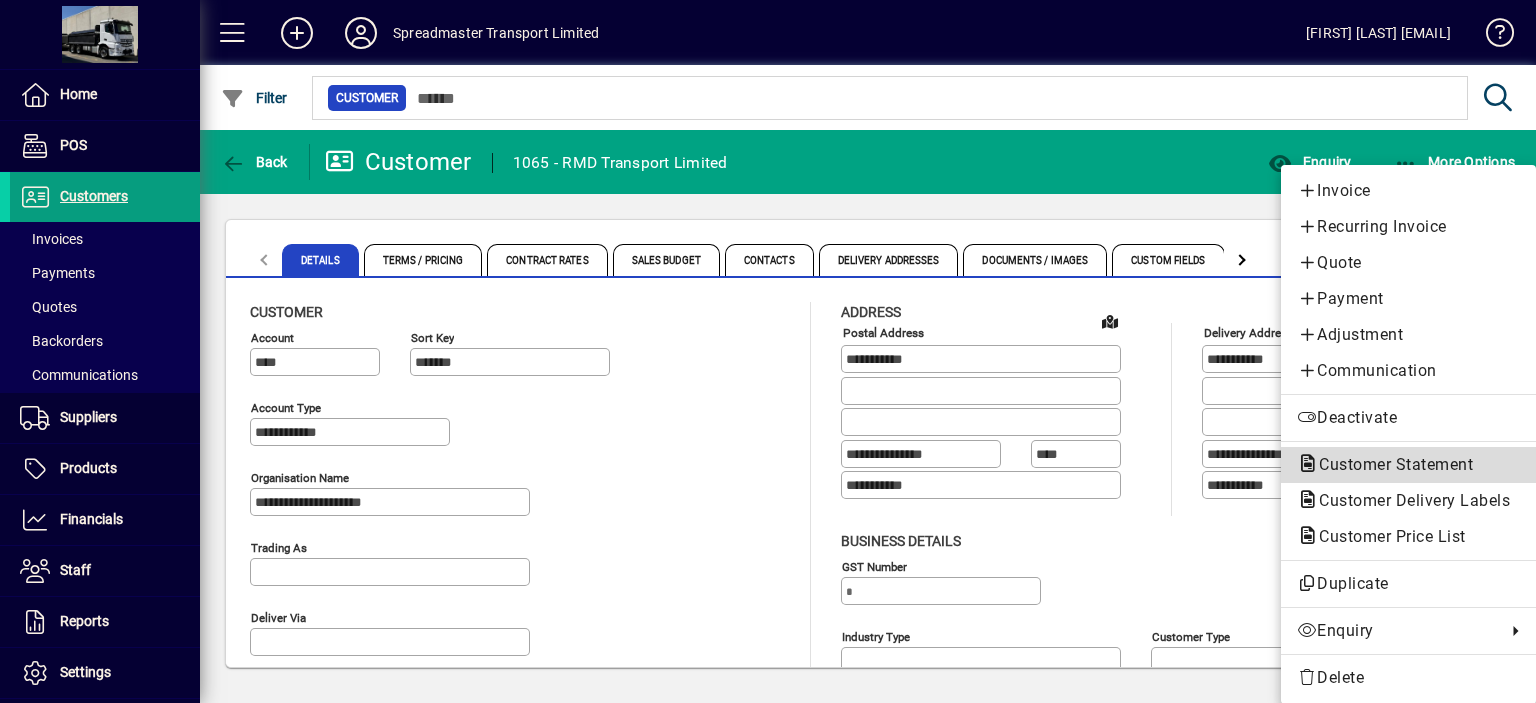 click on "Customer Statement" 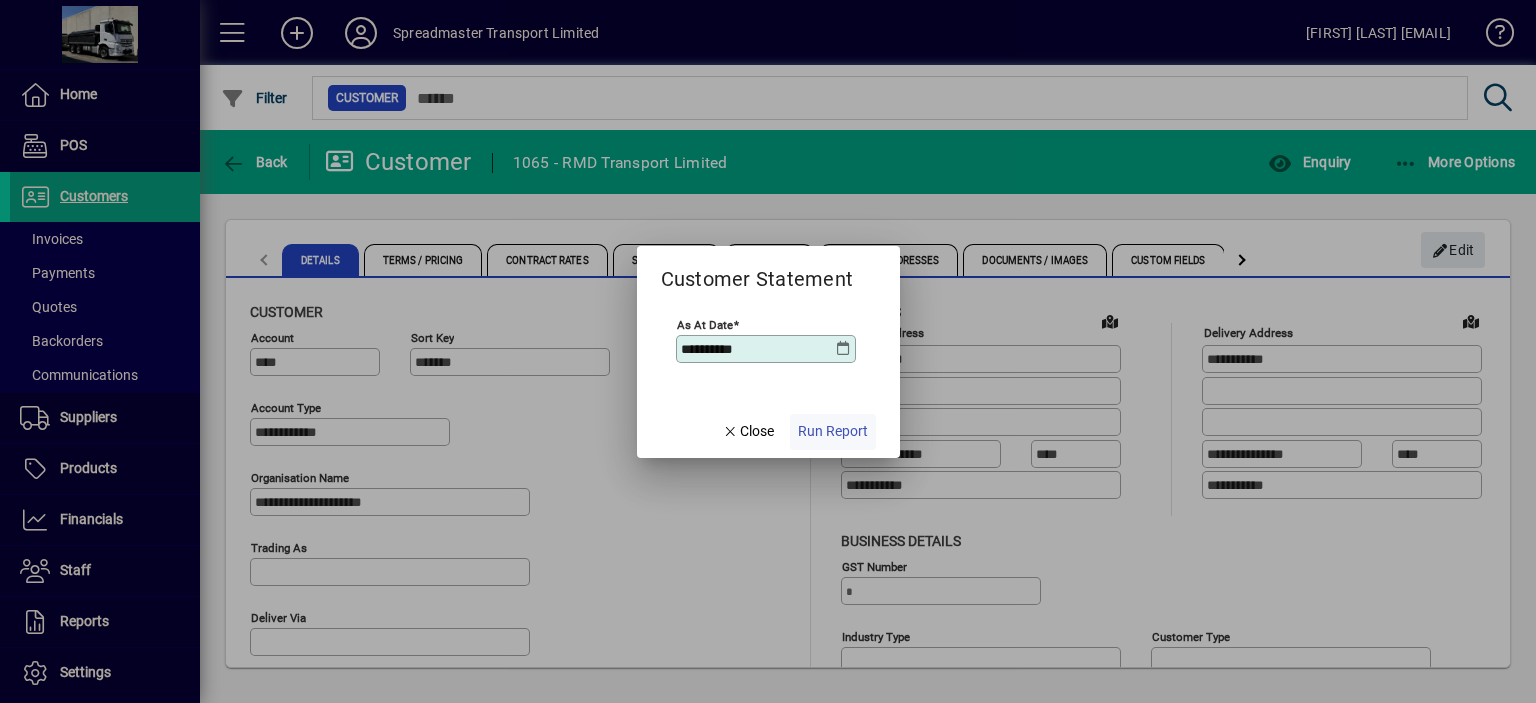 click on "Run Report" 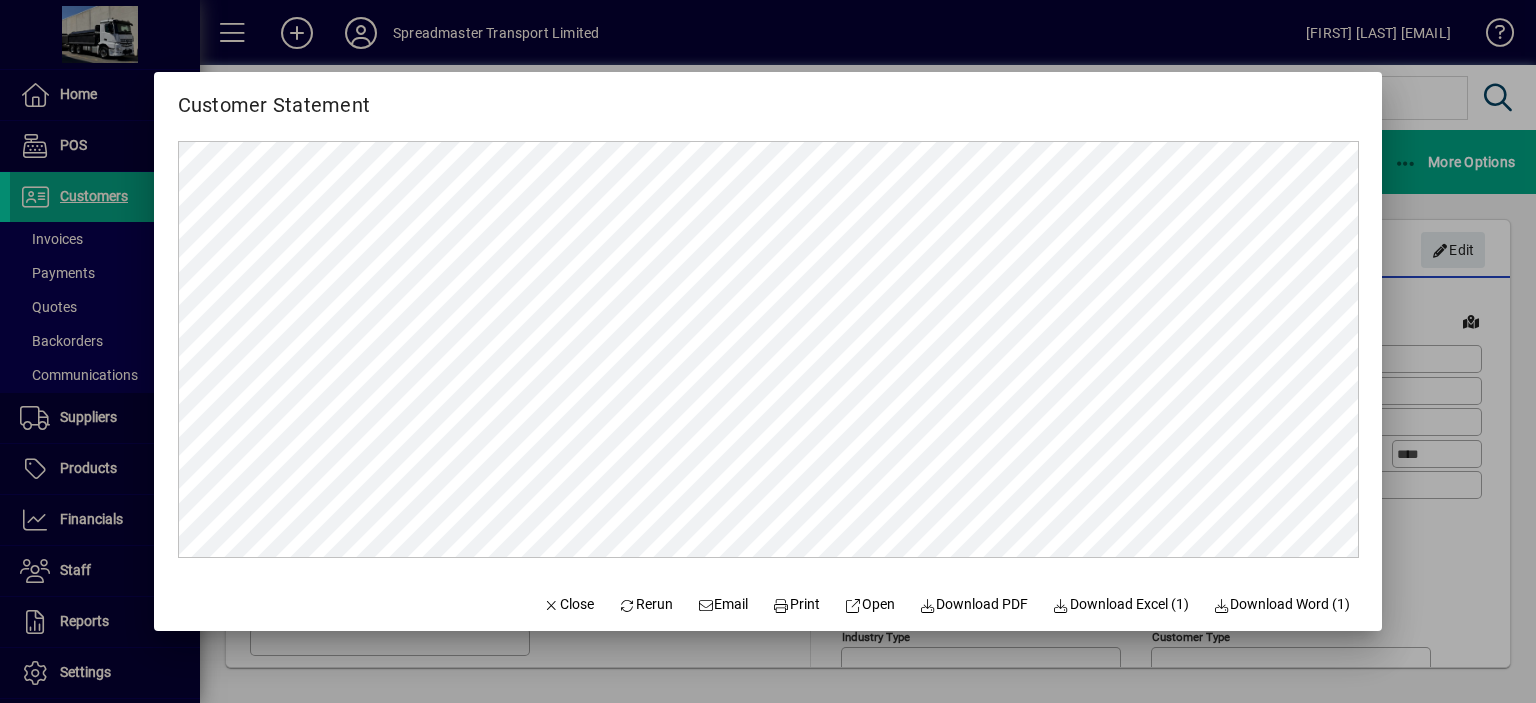 scroll, scrollTop: 0, scrollLeft: 0, axis: both 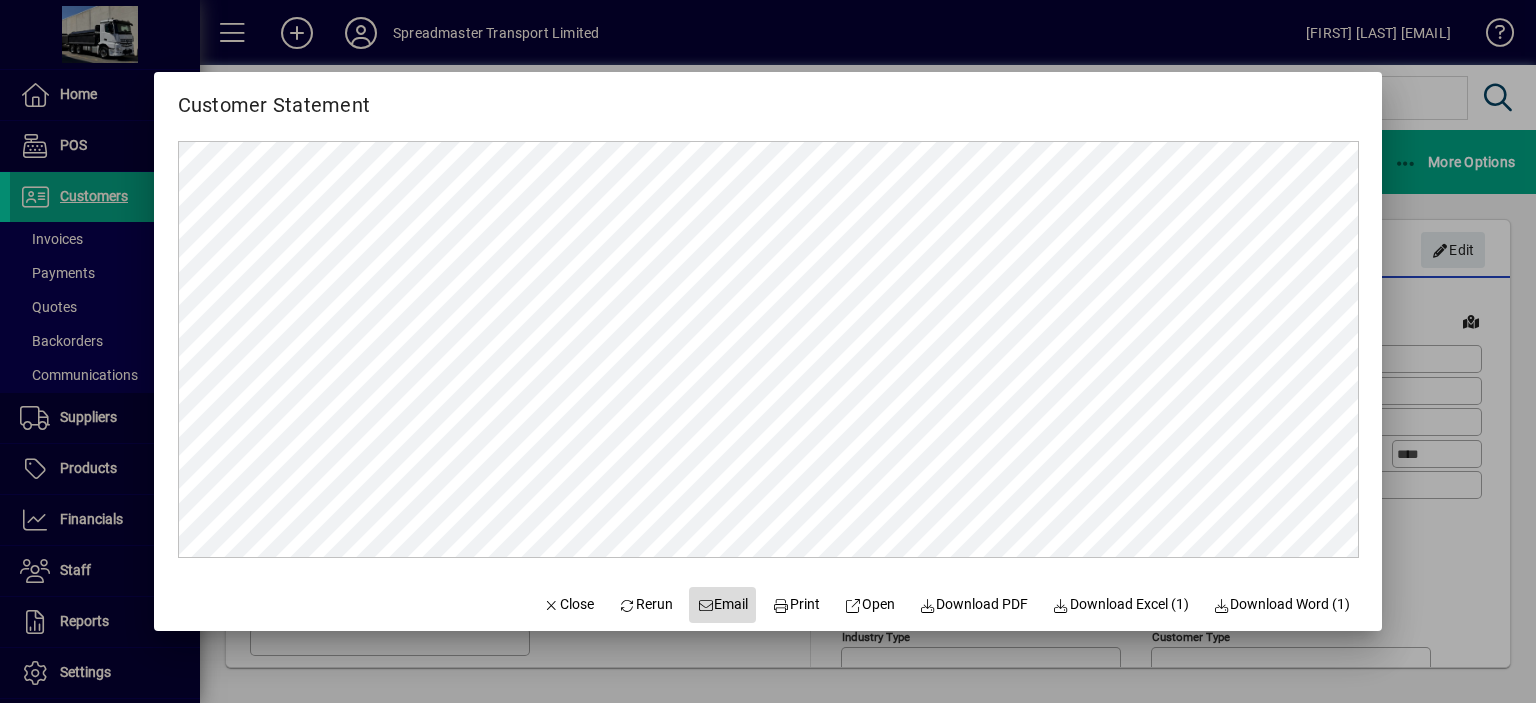 click on "Email" 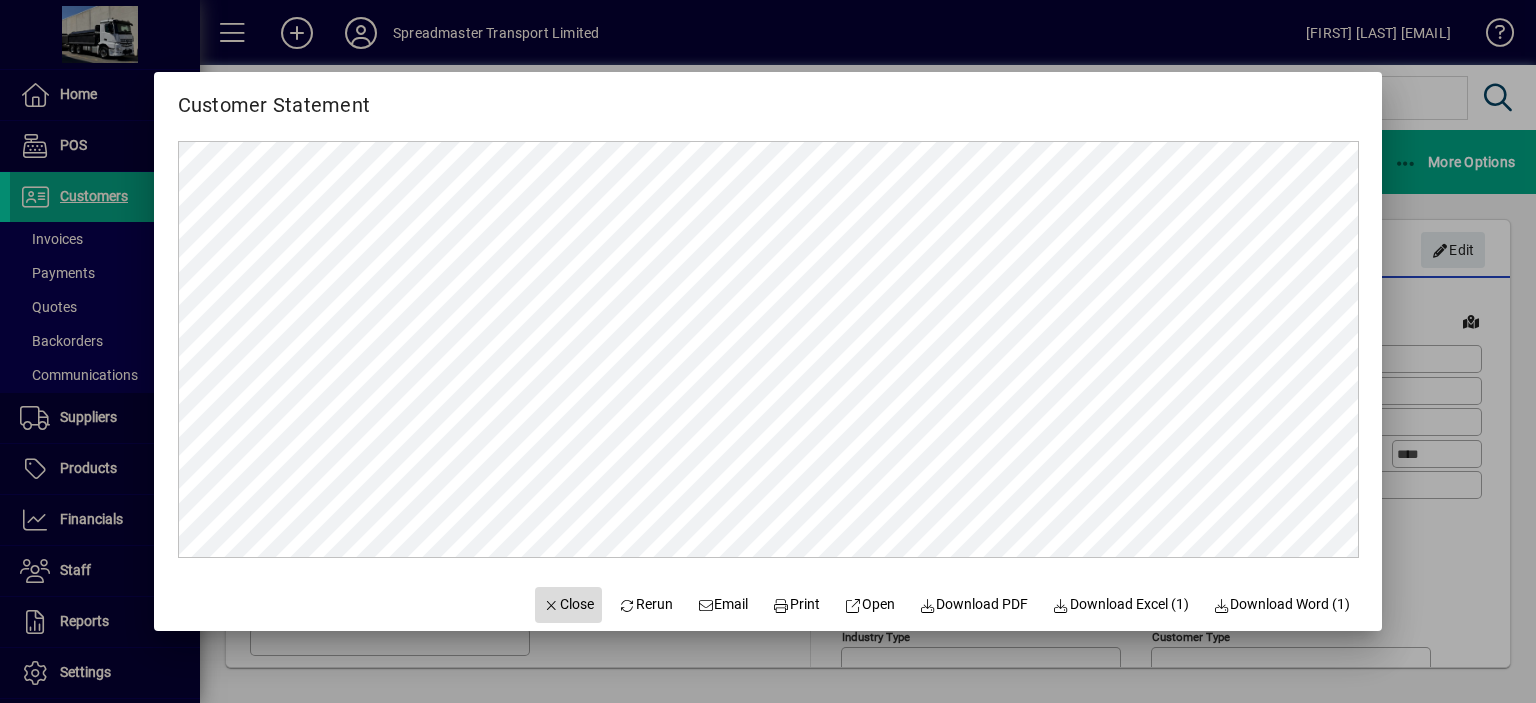 click on "Close" 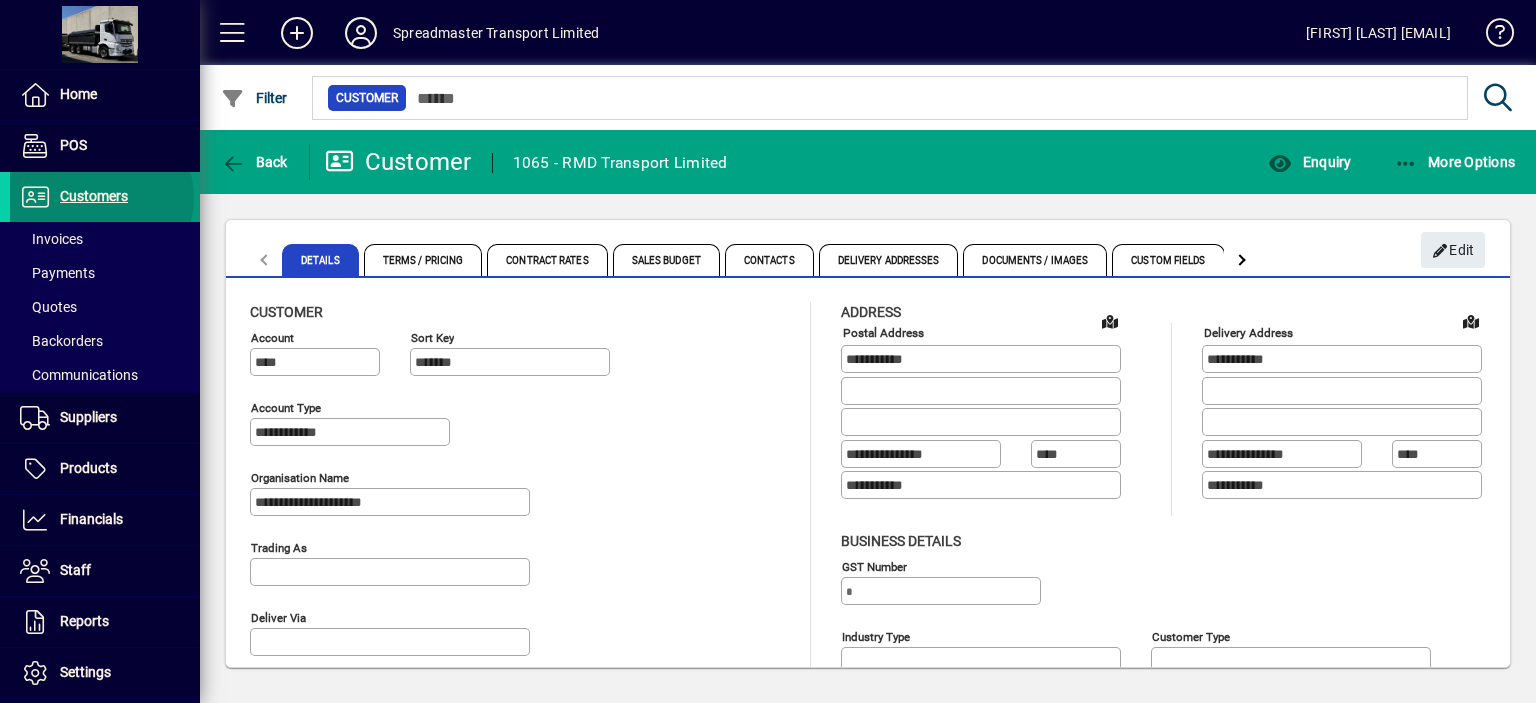 click on "Customers" at bounding box center [94, 196] 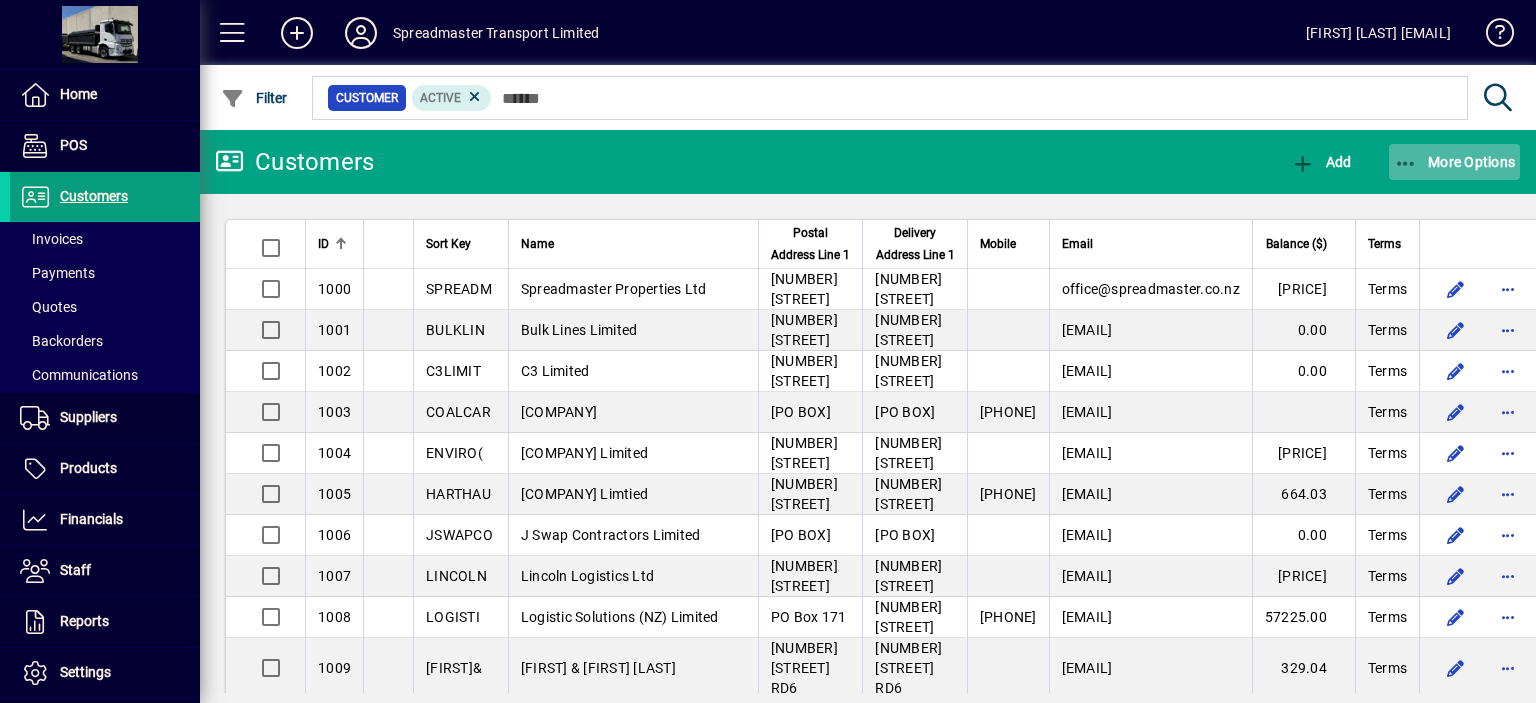 click on "More Options" 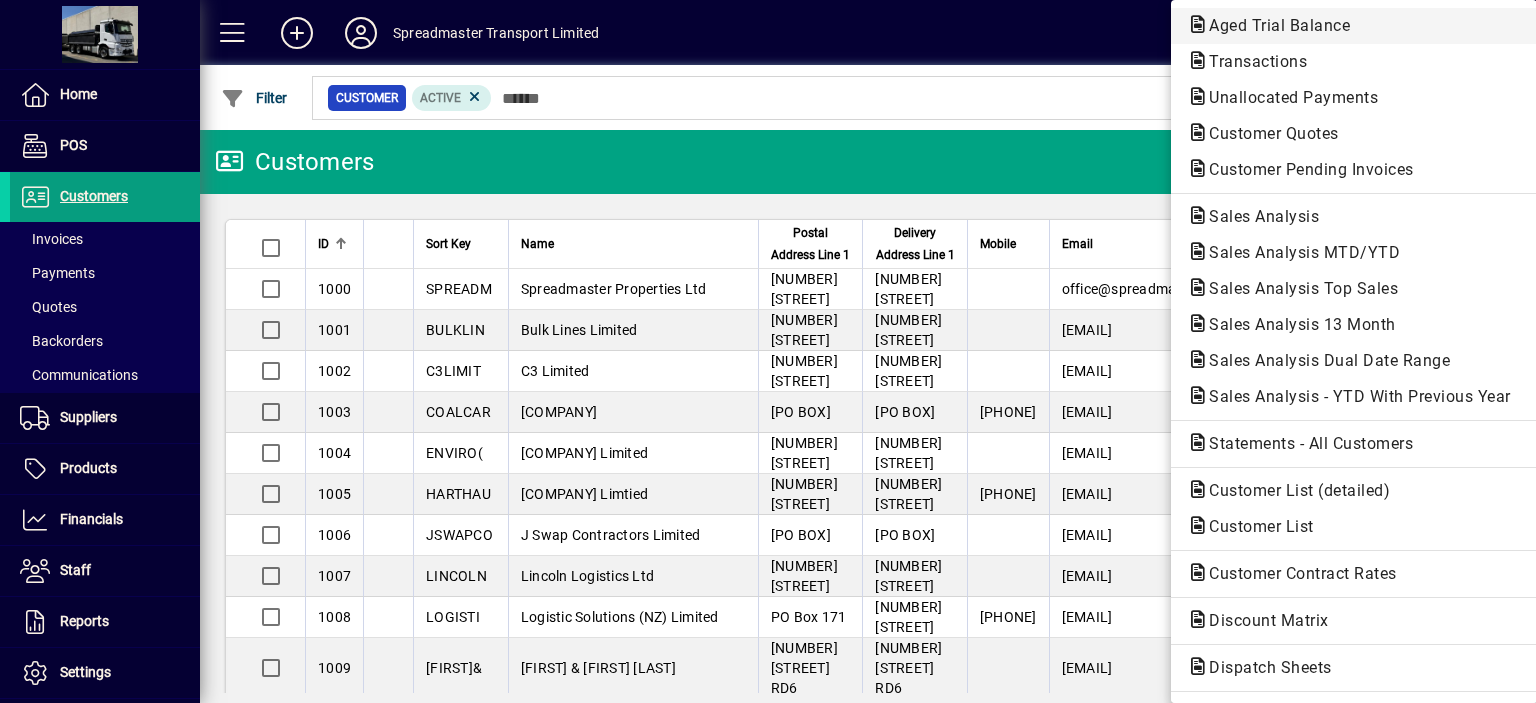 click on "Aged Trial Balance" at bounding box center (1252, 61) 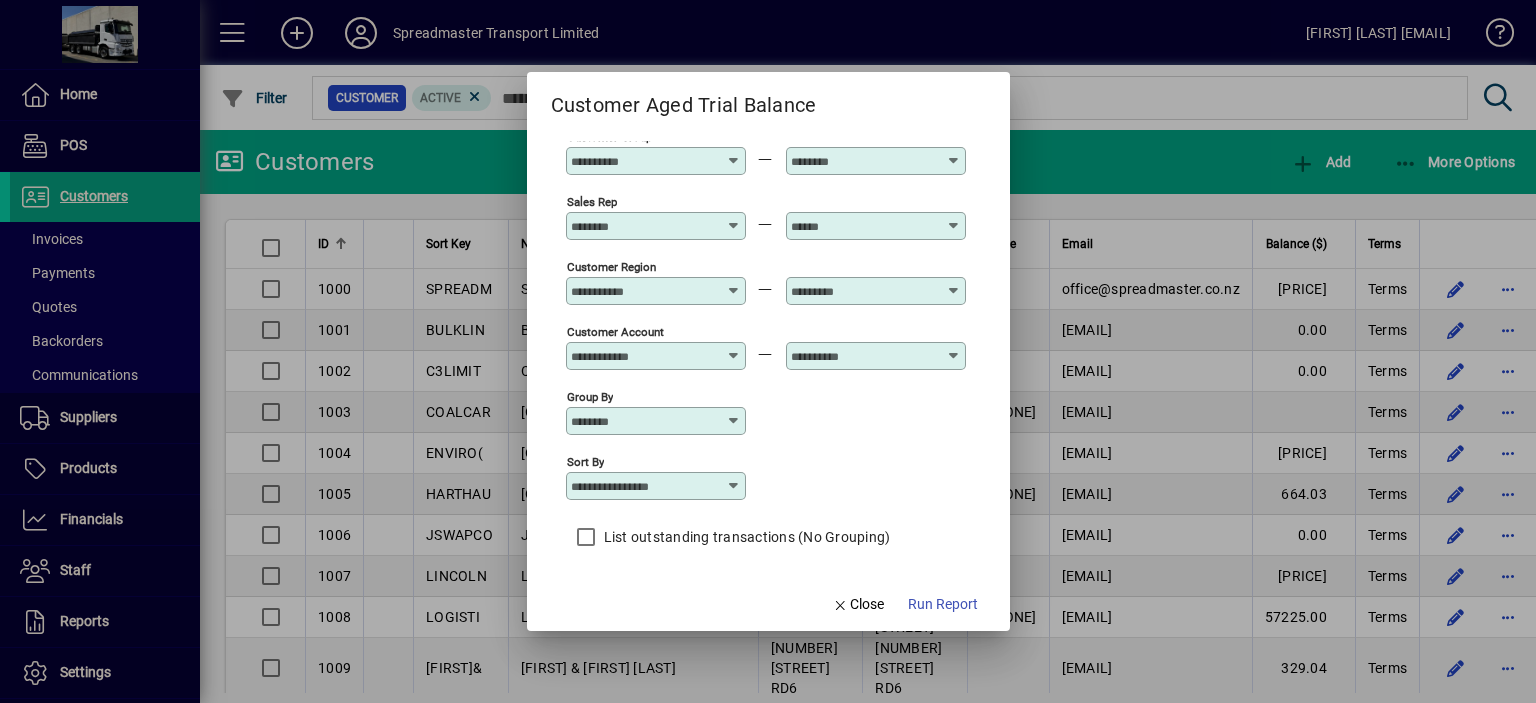 scroll, scrollTop: 148, scrollLeft: 0, axis: vertical 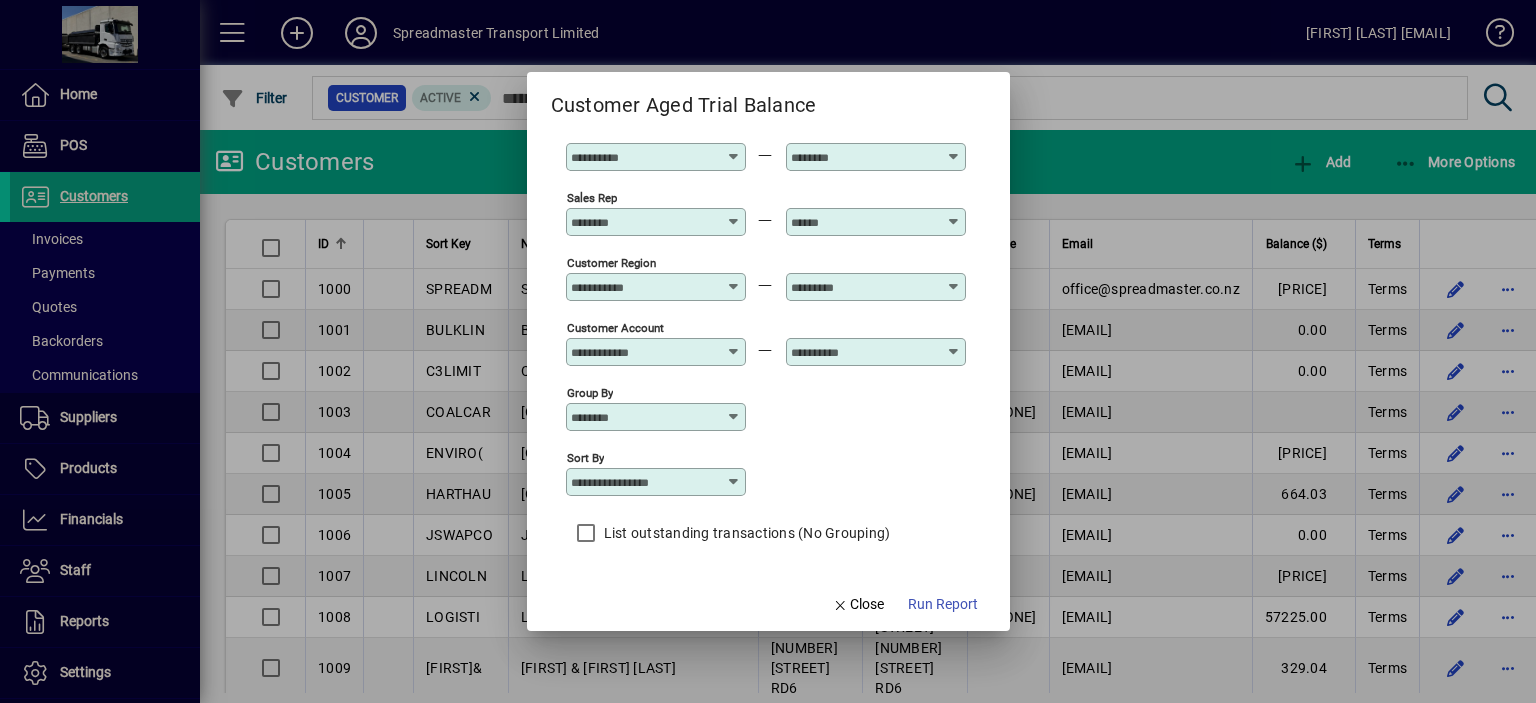 click at bounding box center [734, 482] 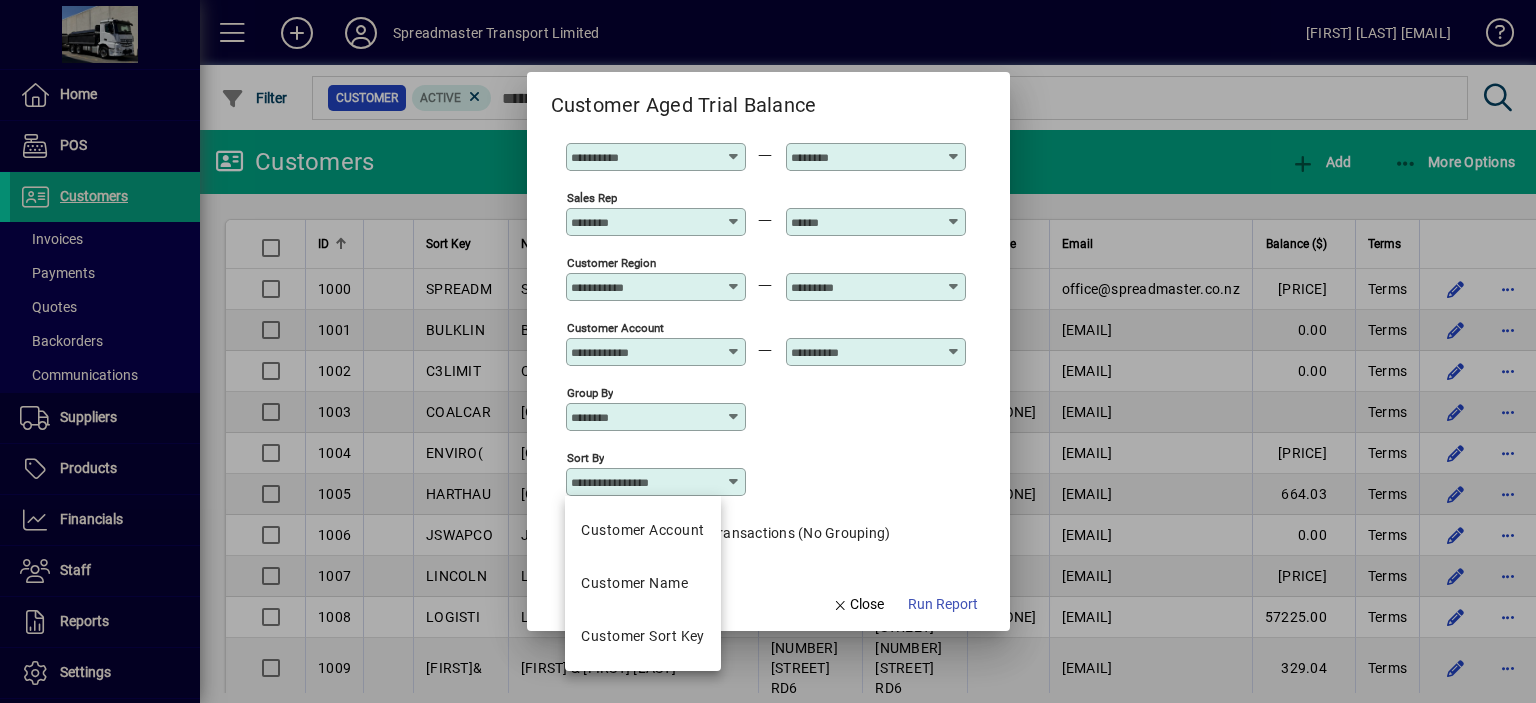 click on "Customer Name" at bounding box center (634, 583) 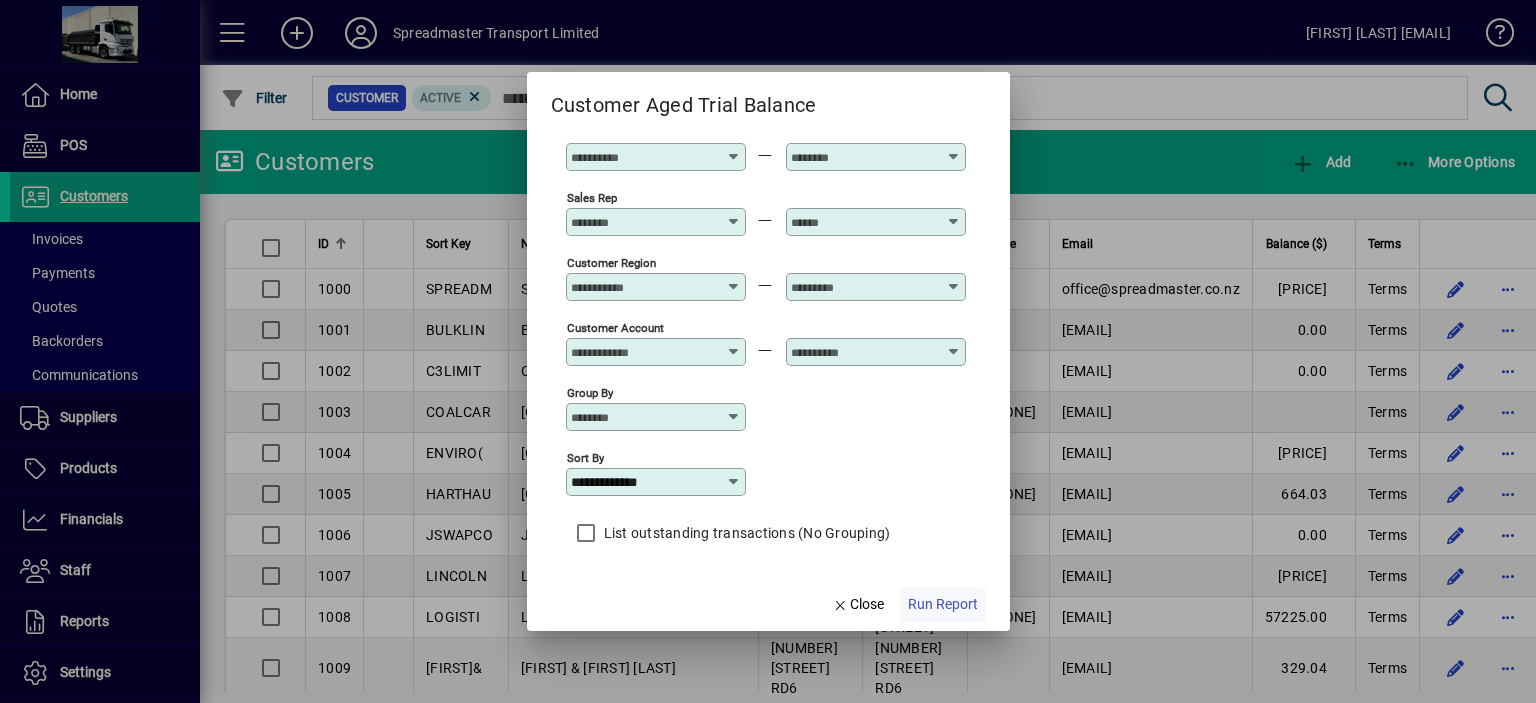 click on "Run Report" 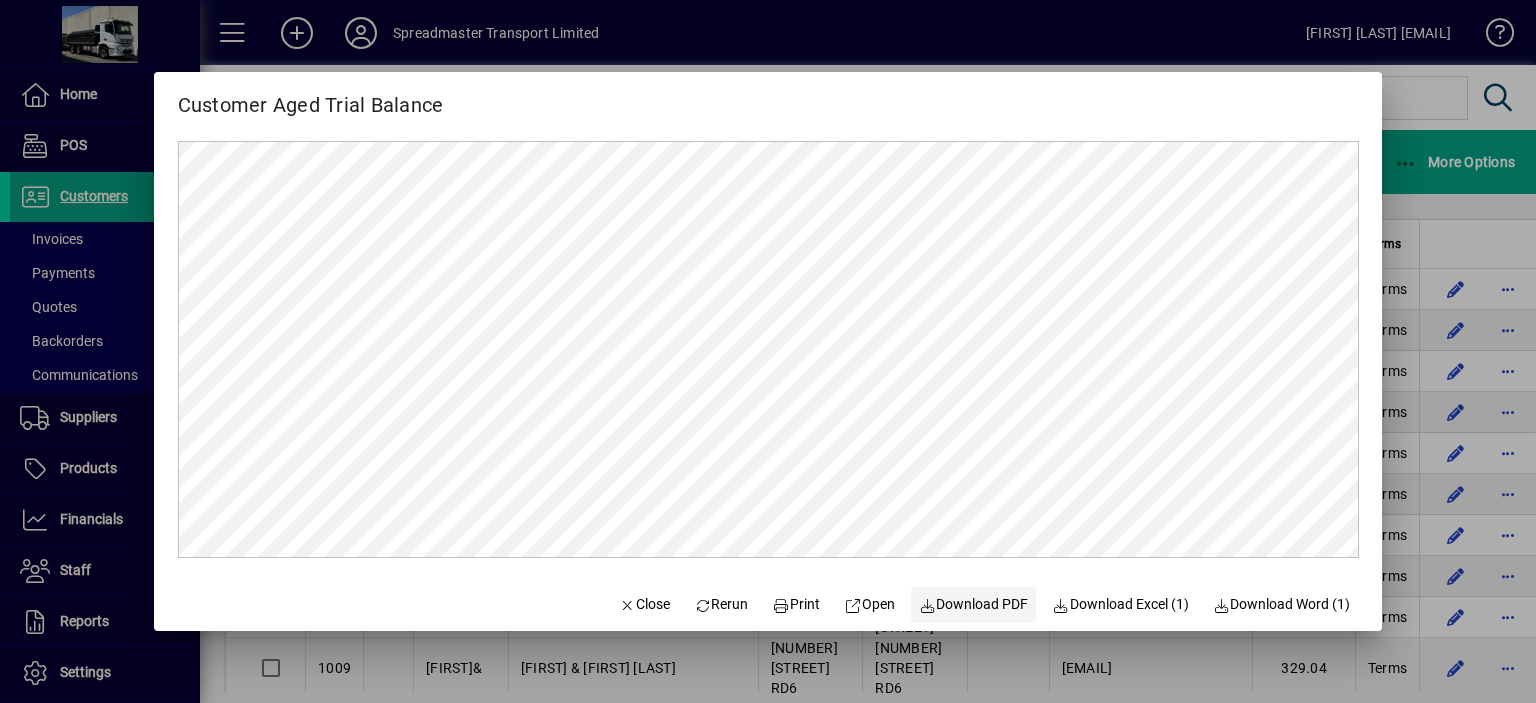 scroll, scrollTop: 0, scrollLeft: 0, axis: both 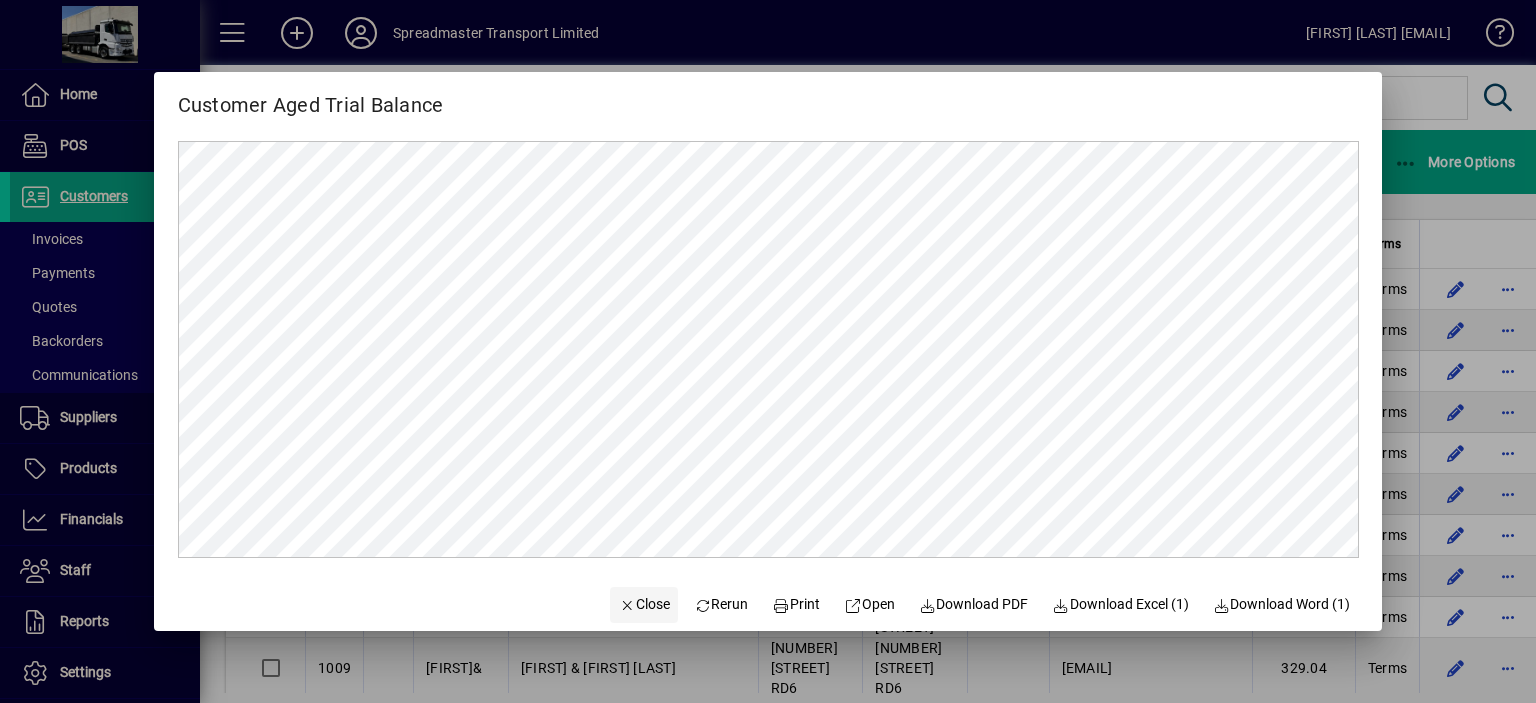 click on "Close" 